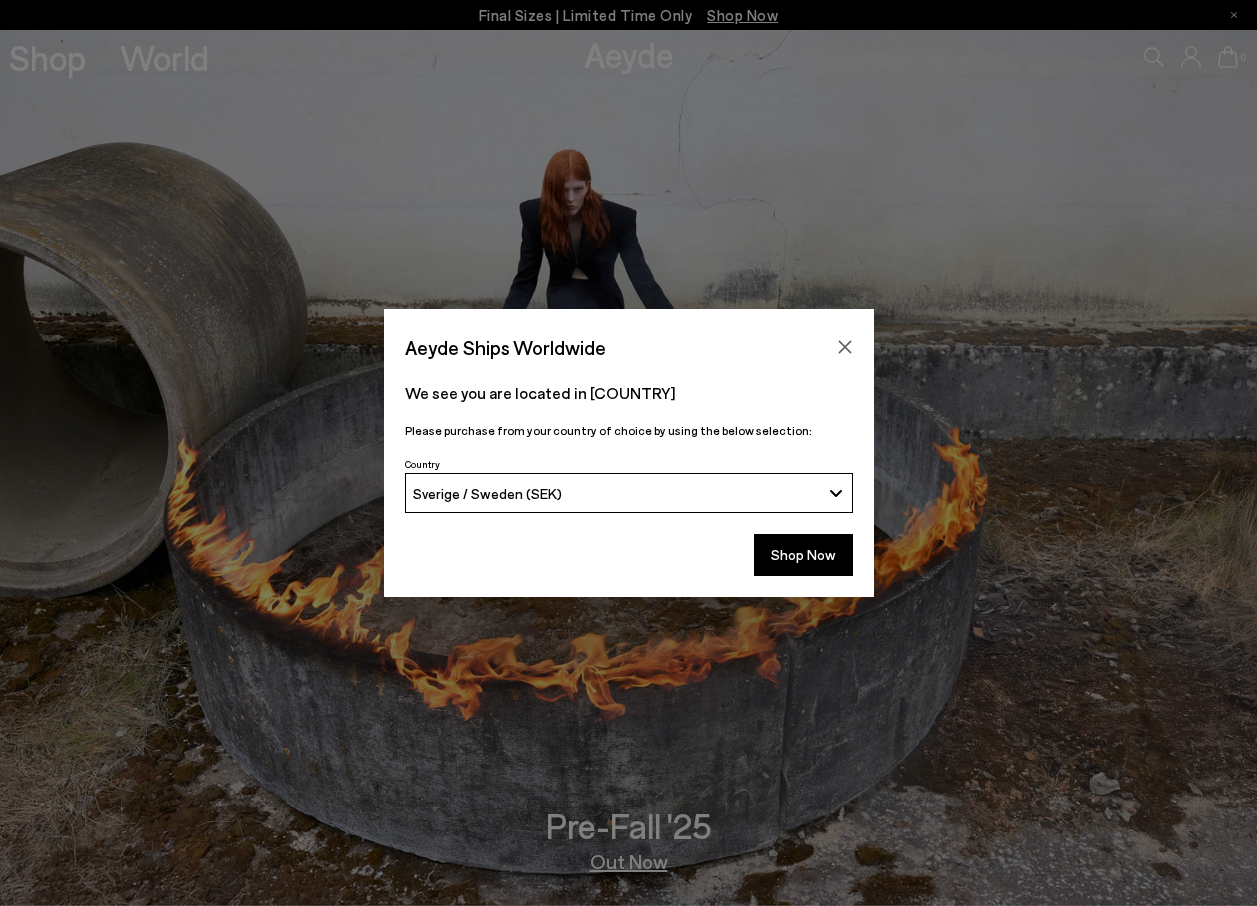 scroll, scrollTop: 0, scrollLeft: 0, axis: both 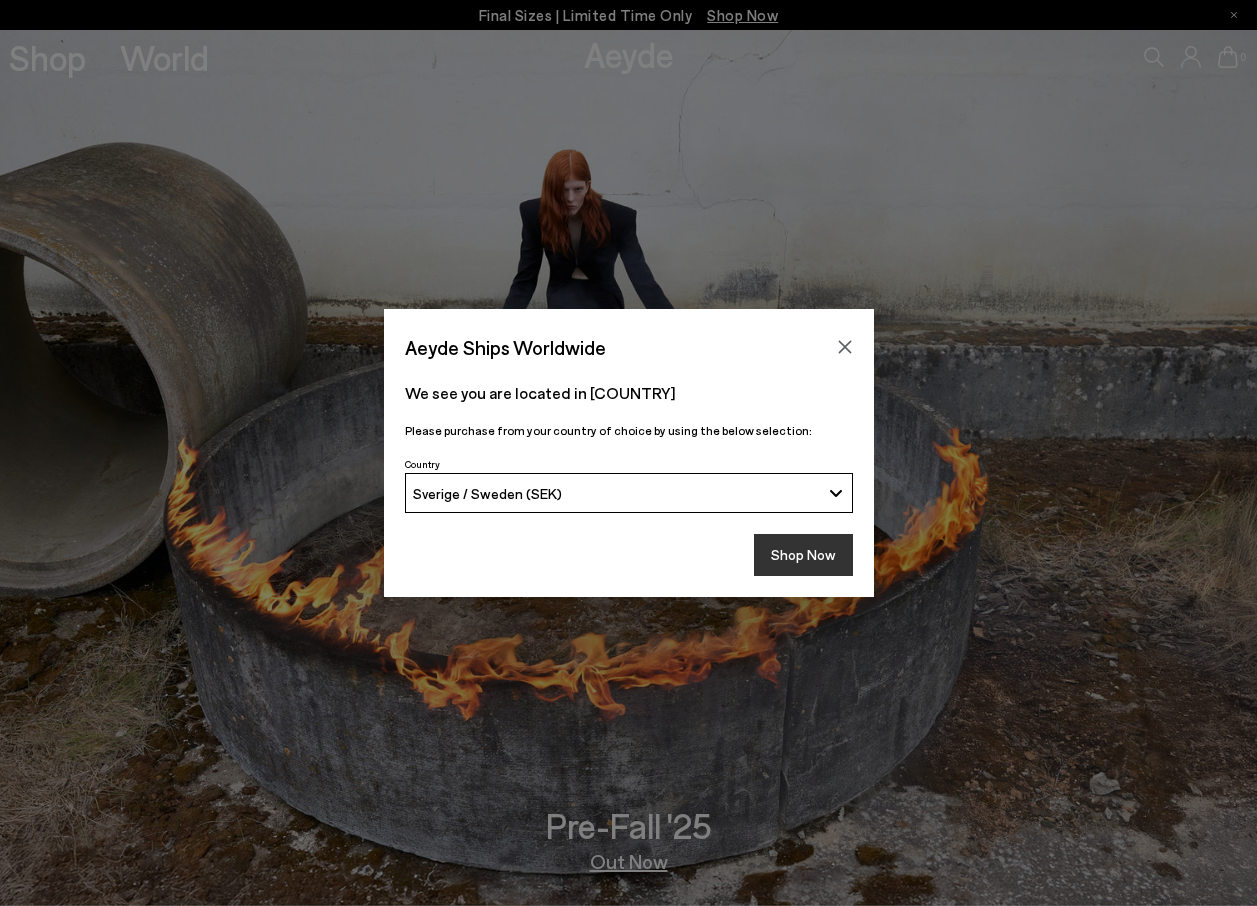 click on "Shop Now" at bounding box center [803, 555] 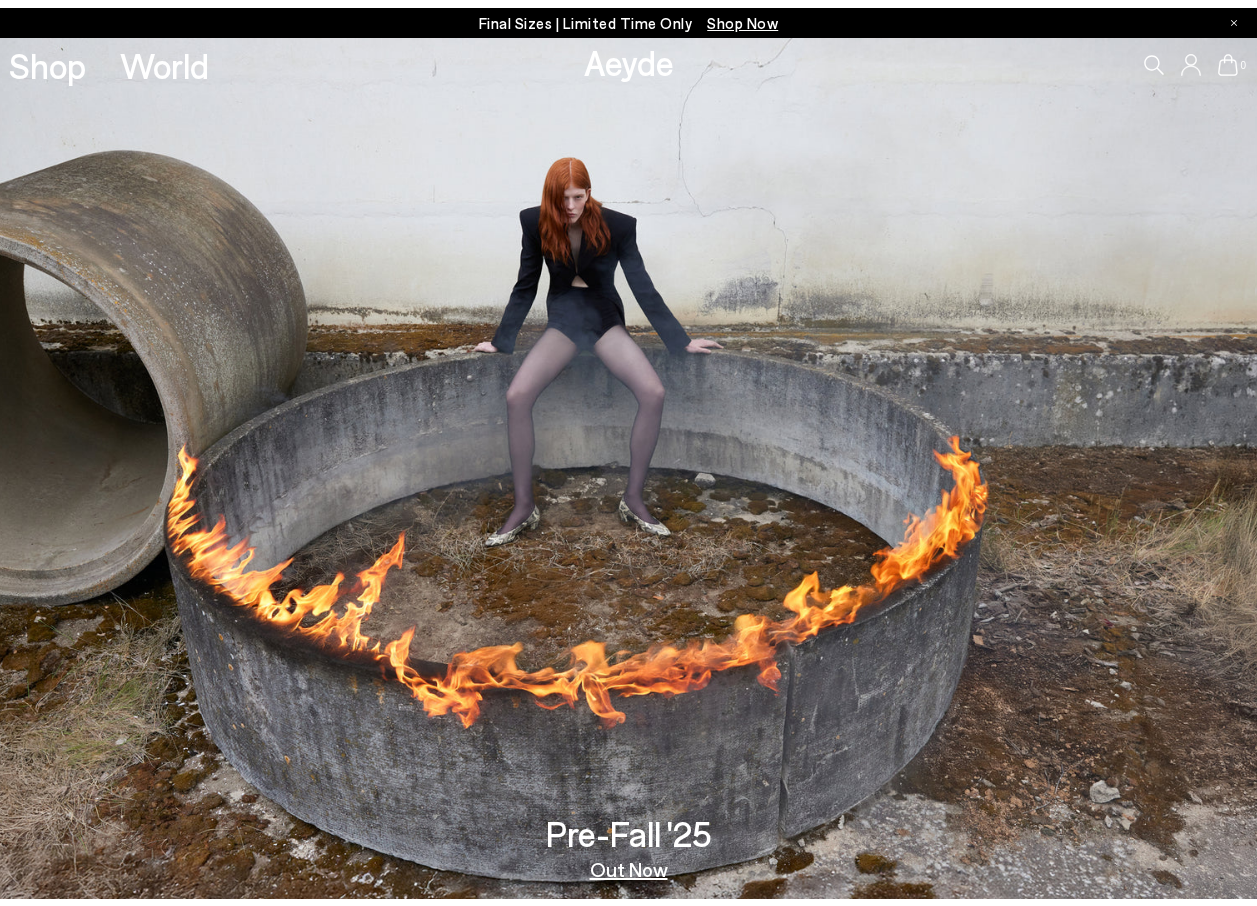 scroll, scrollTop: 0, scrollLeft: 0, axis: both 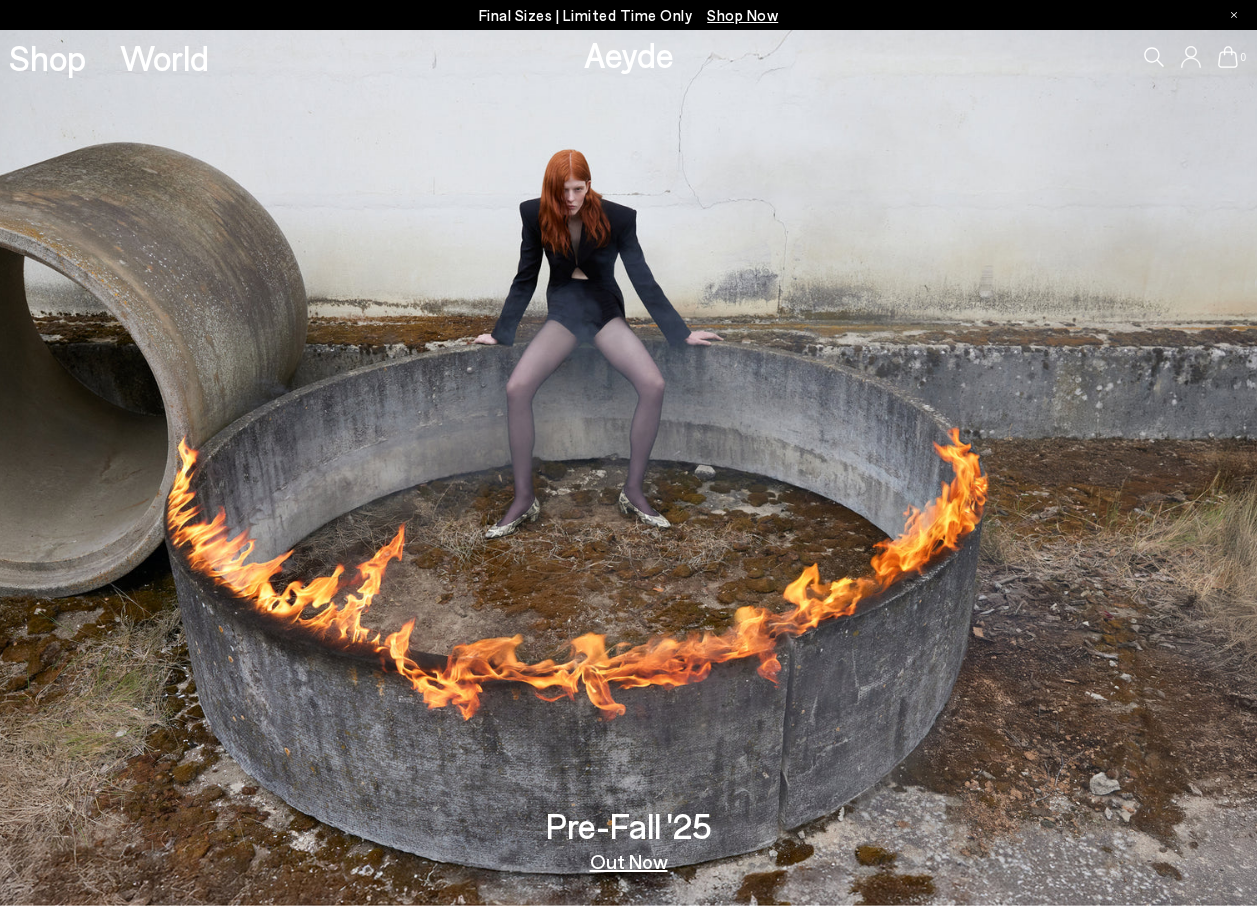 click on "Shop" at bounding box center [47, 57] 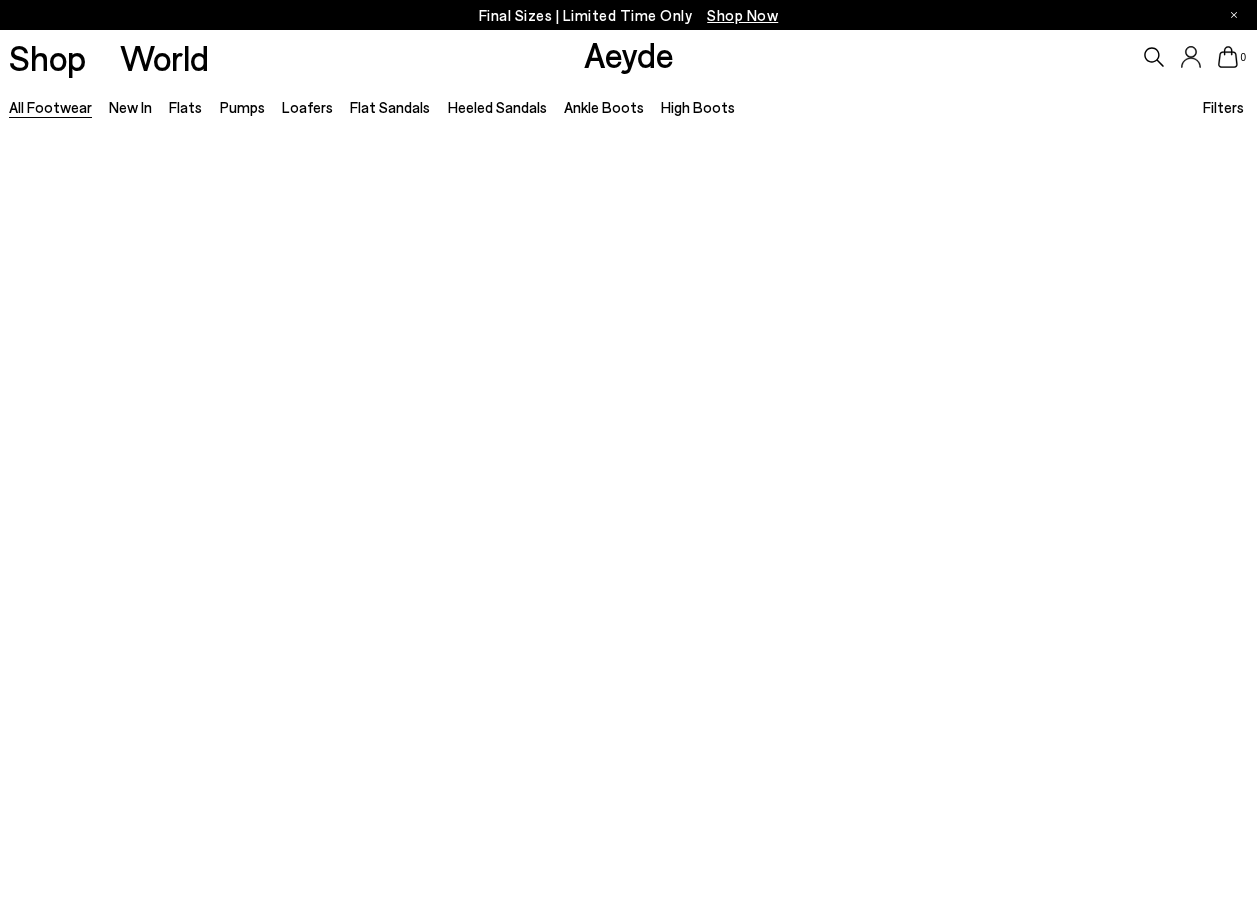 scroll, scrollTop: 0, scrollLeft: 0, axis: both 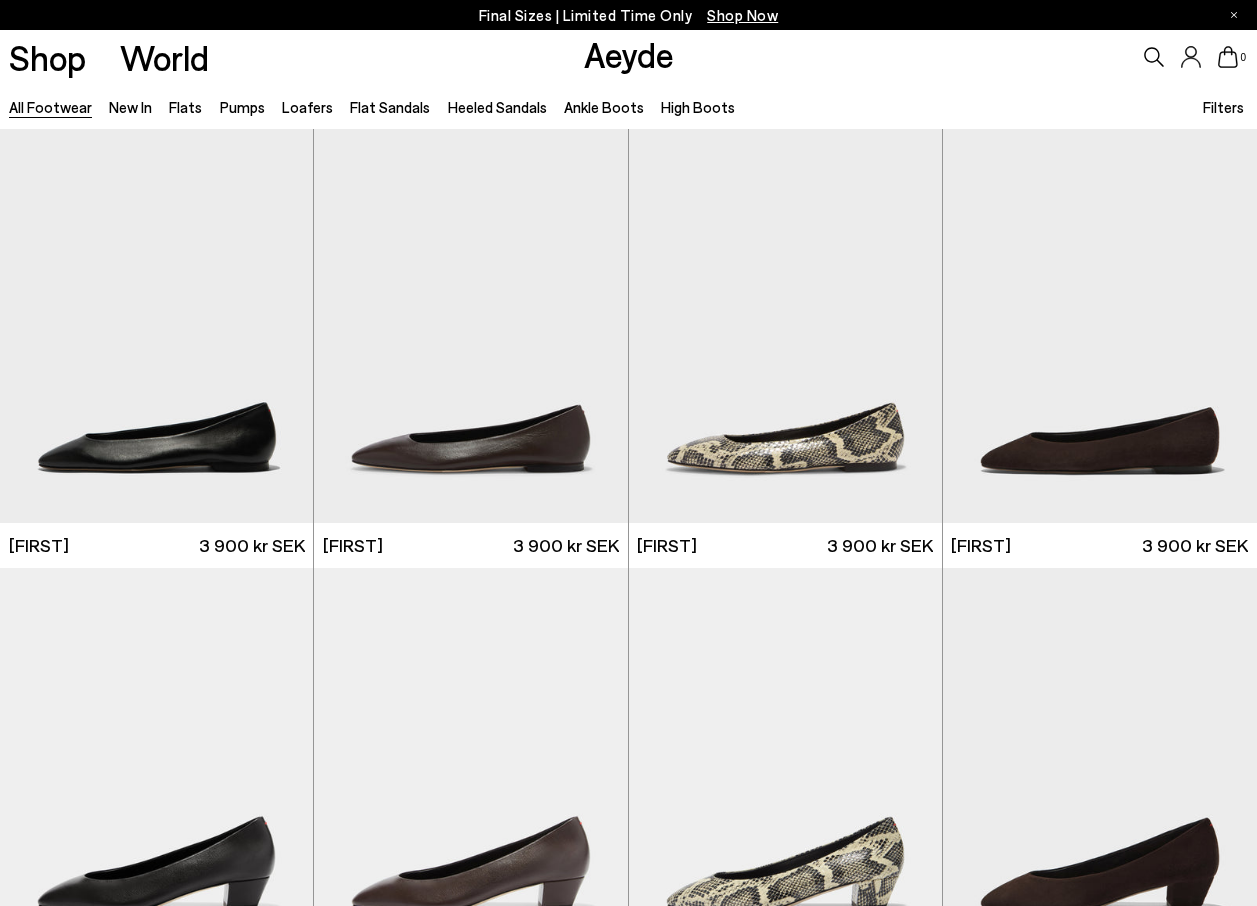 click 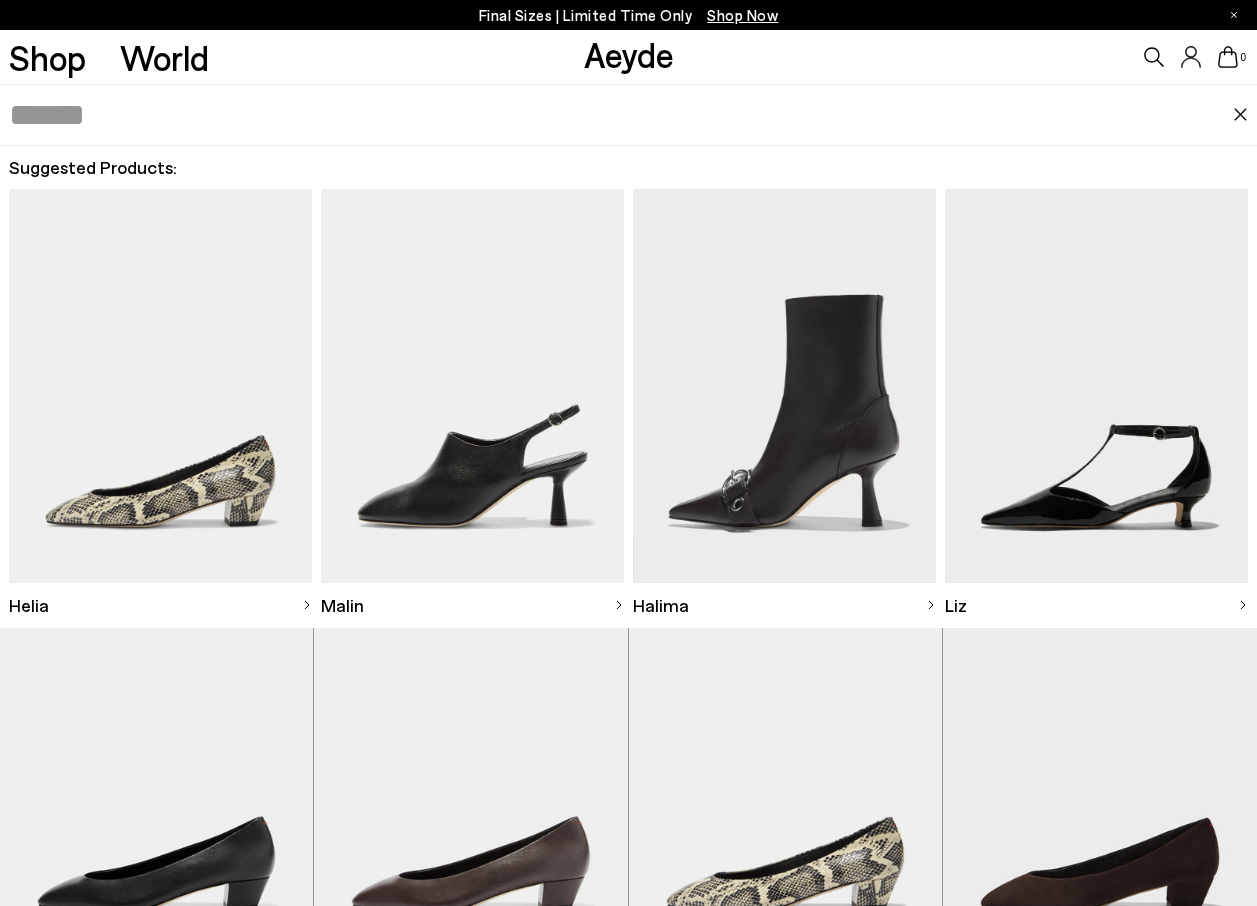 click at bounding box center [621, 115] 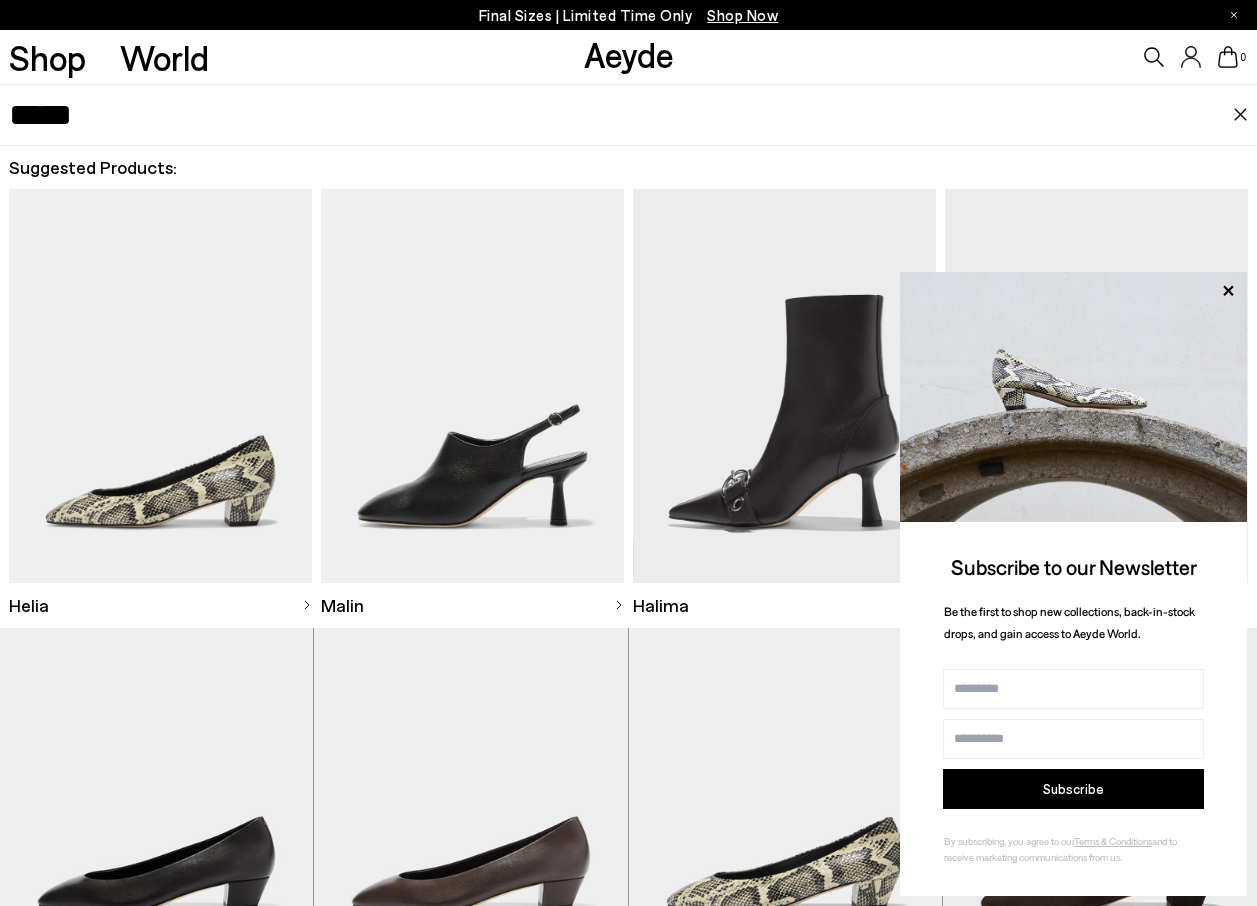 type on "*****" 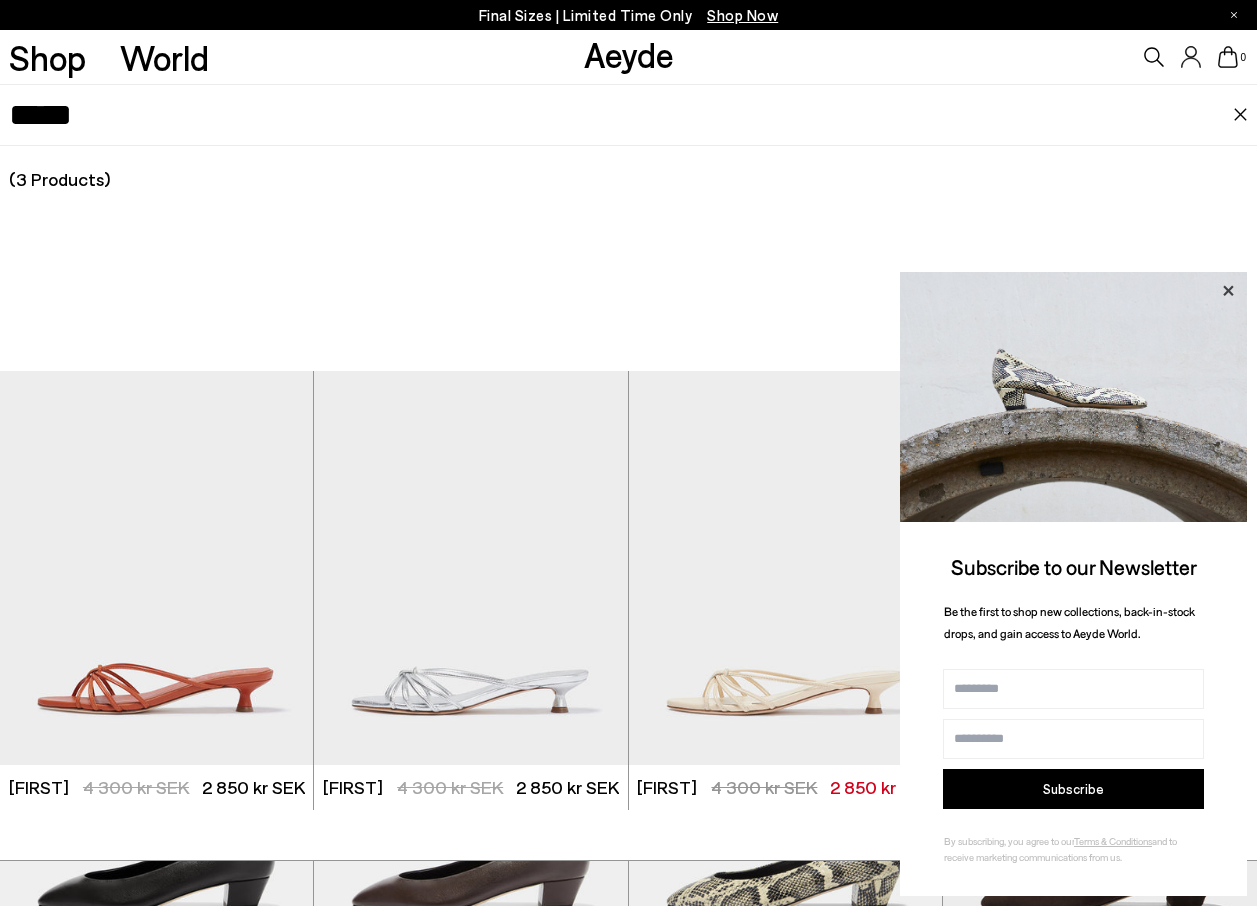 click 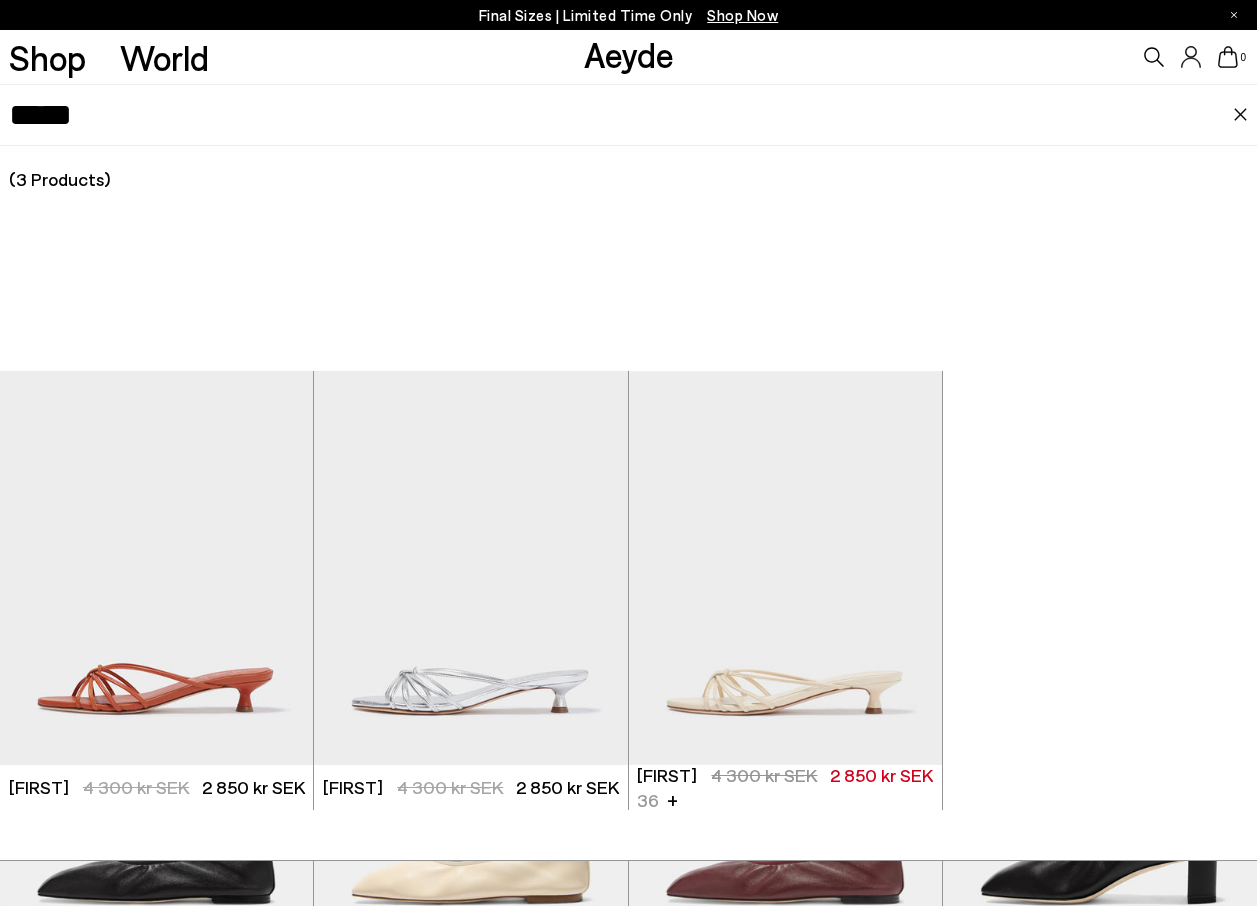 scroll, scrollTop: 915, scrollLeft: 0, axis: vertical 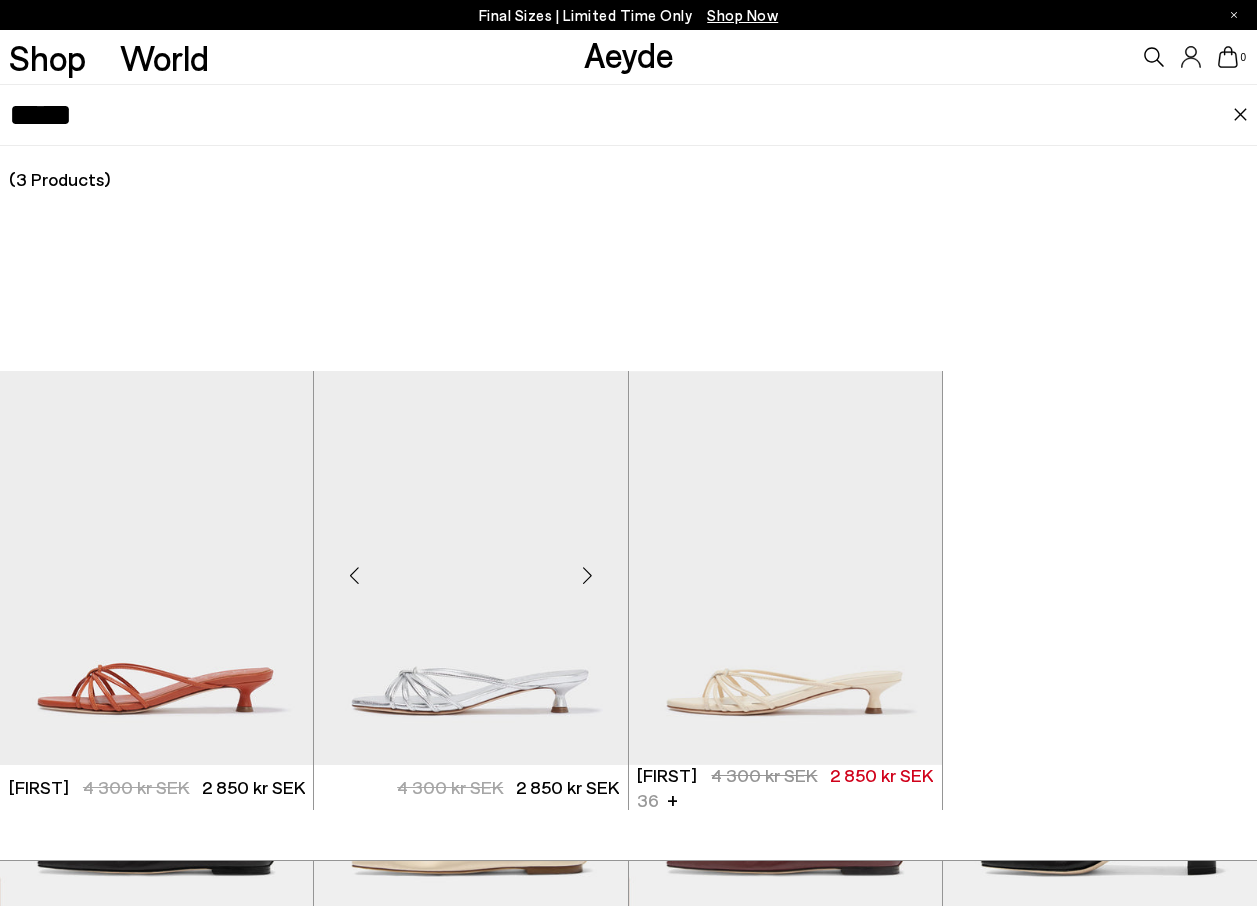 click at bounding box center [470, 568] 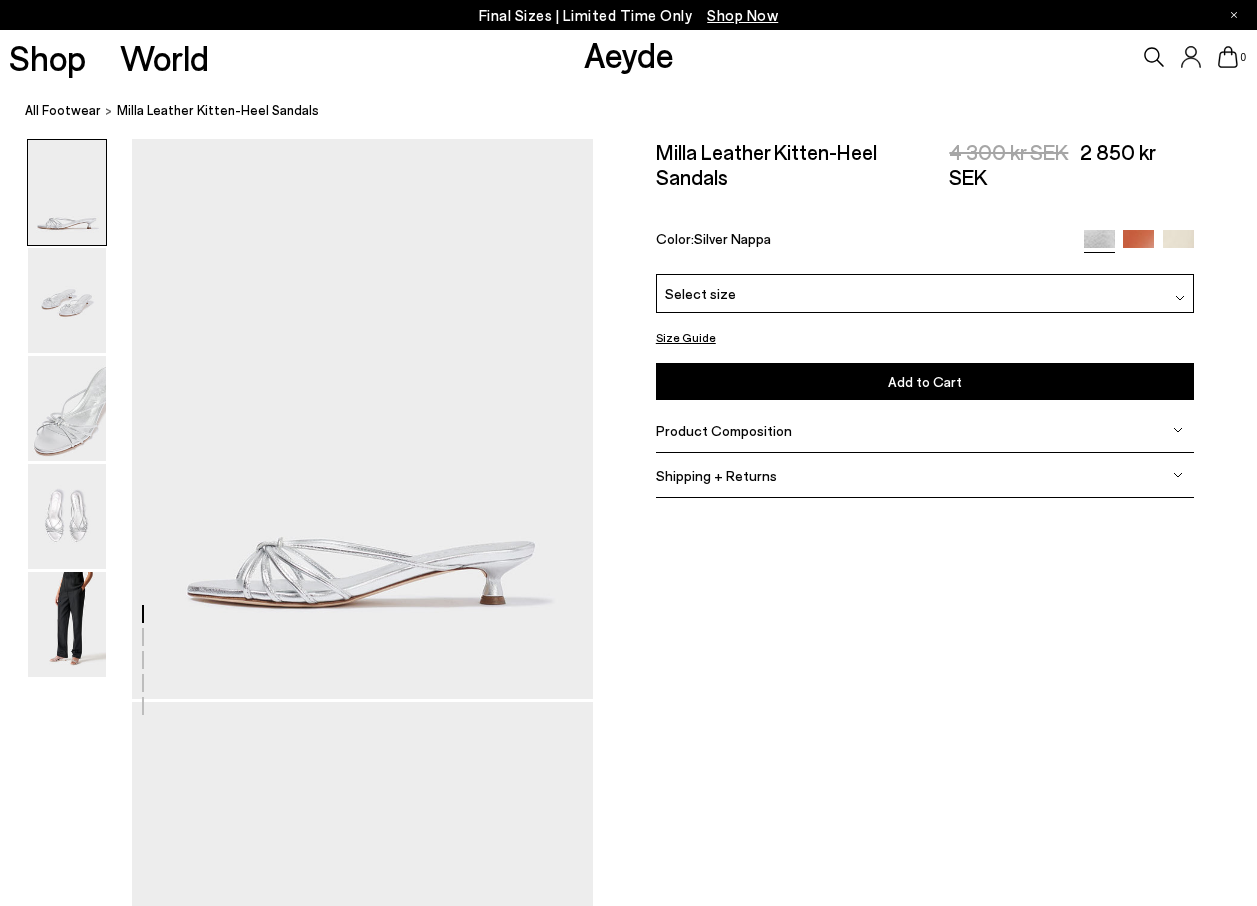 scroll, scrollTop: 0, scrollLeft: 0, axis: both 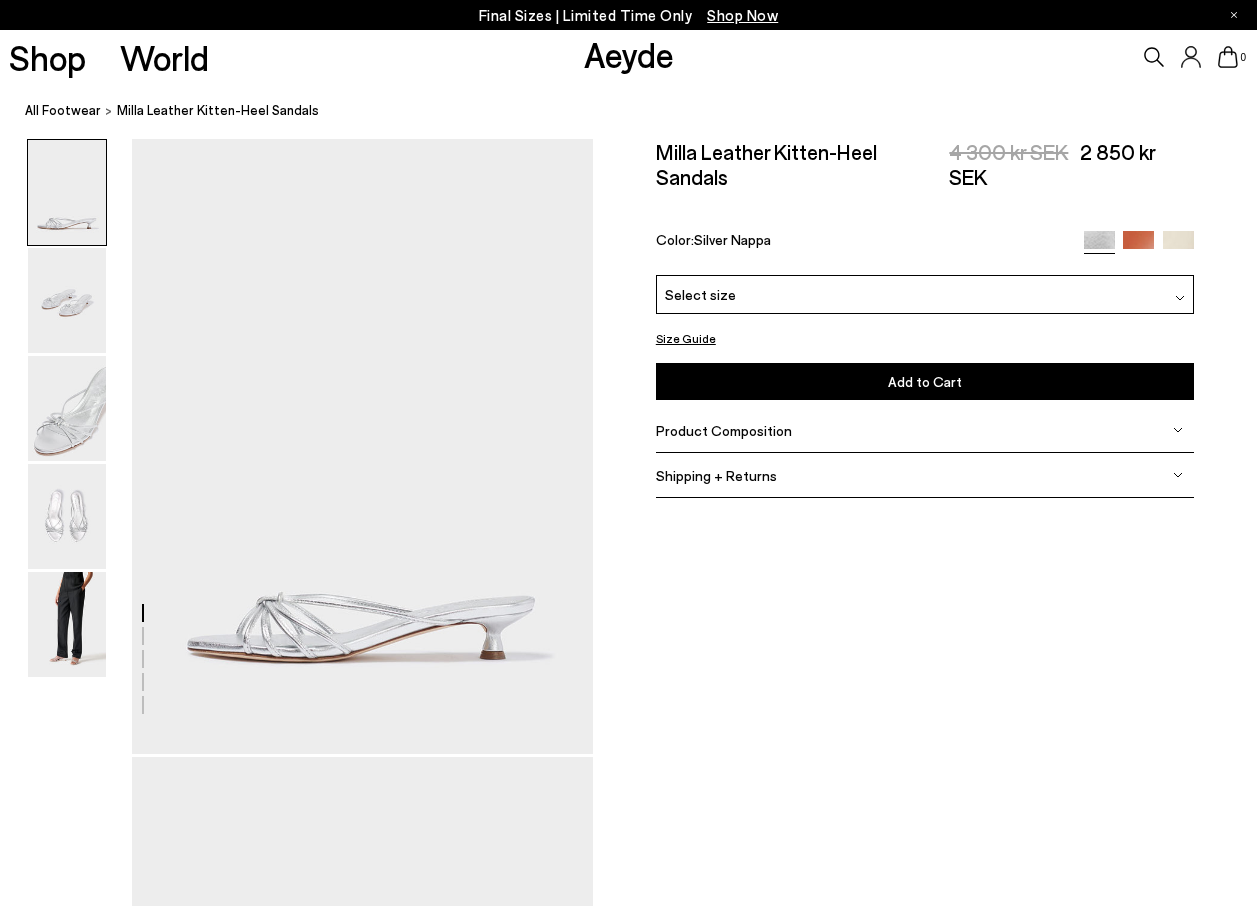 click at bounding box center [1178, 246] 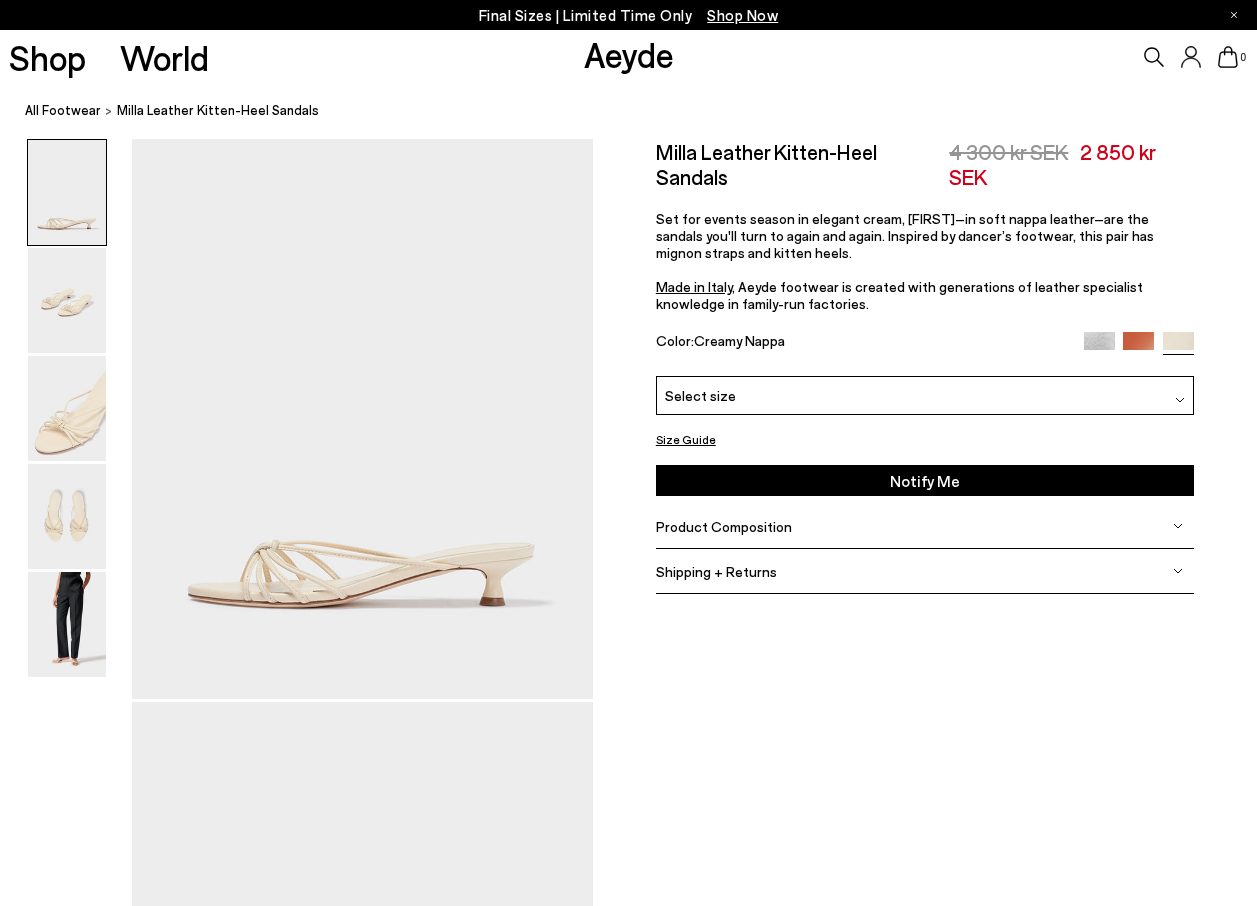 scroll, scrollTop: 0, scrollLeft: 0, axis: both 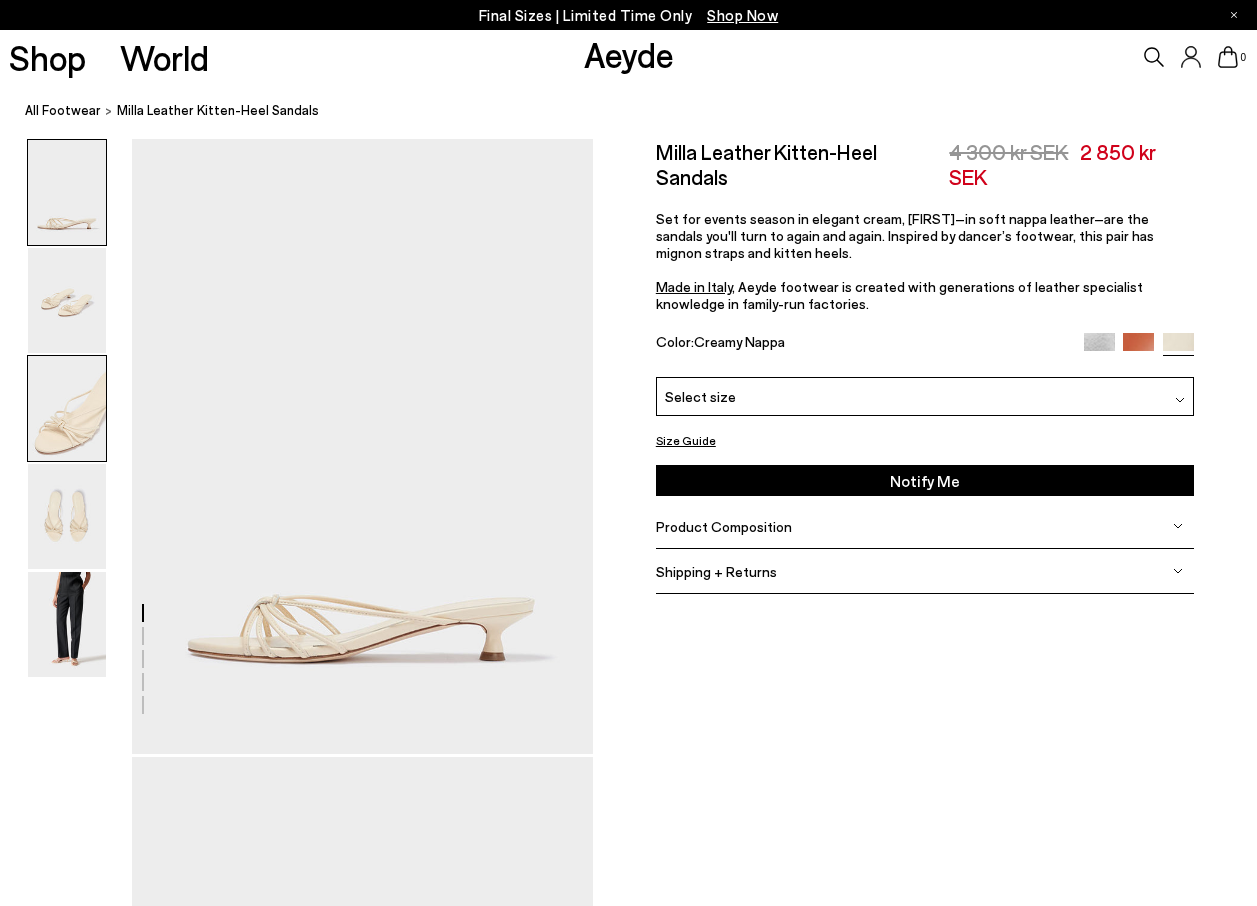 click at bounding box center [67, 408] 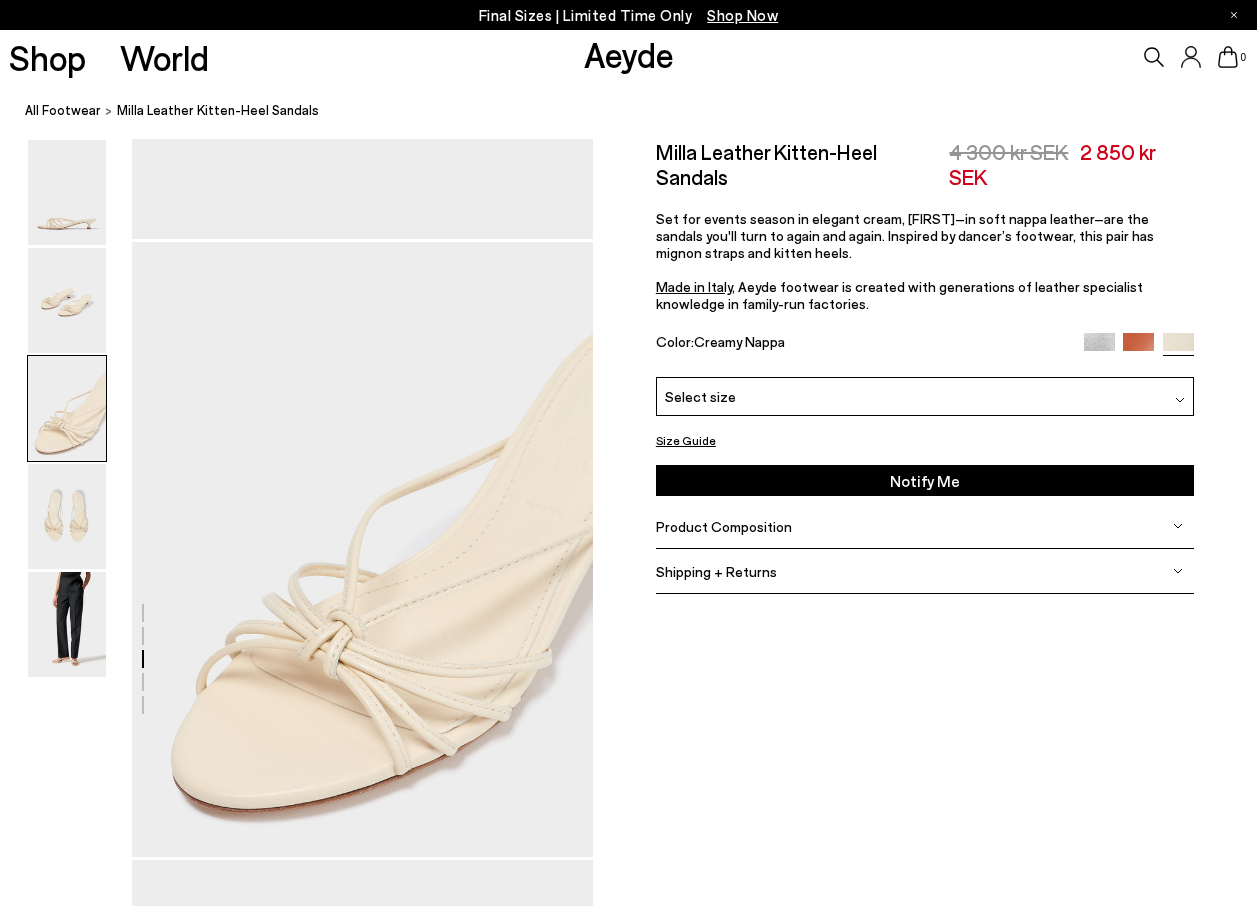 scroll, scrollTop: 1237, scrollLeft: 0, axis: vertical 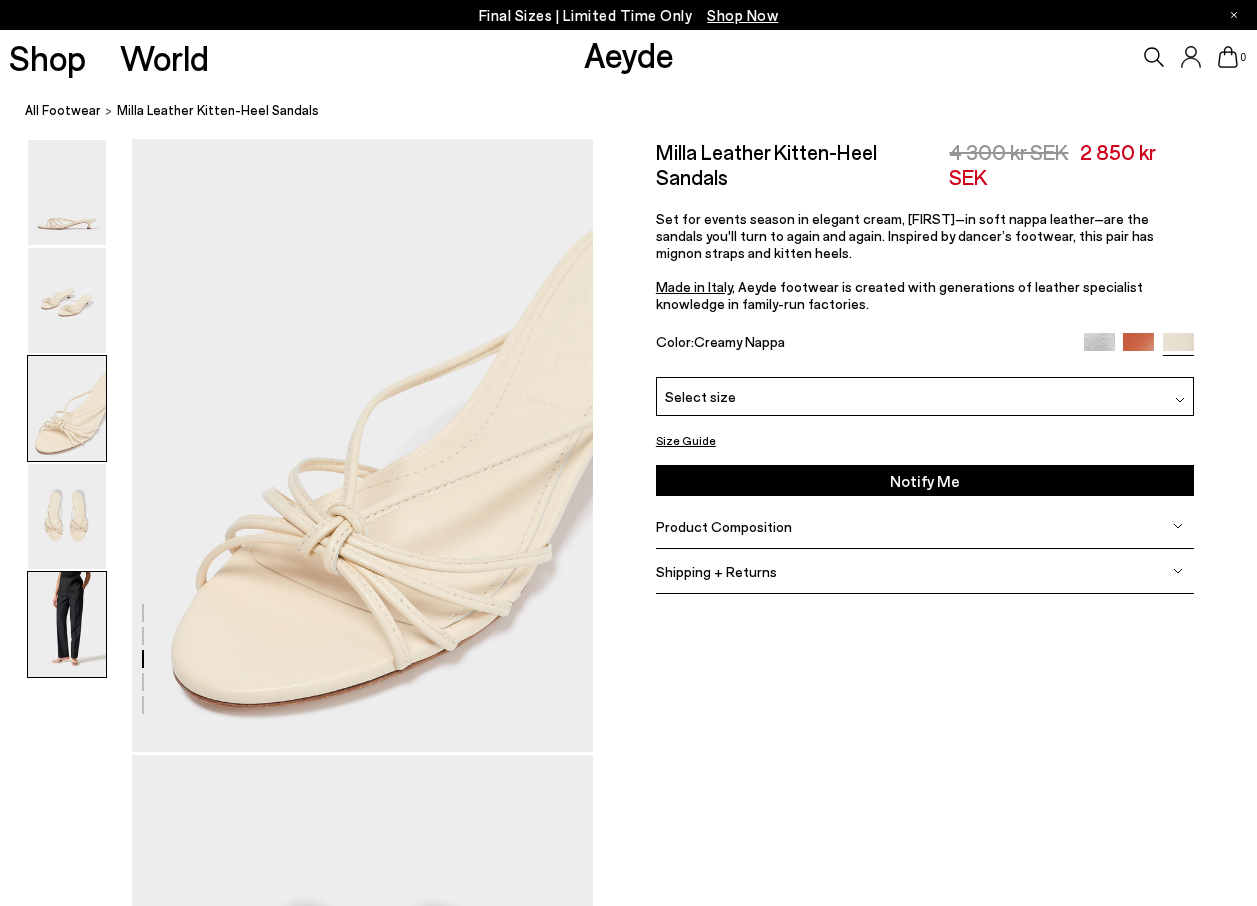click at bounding box center [67, 624] 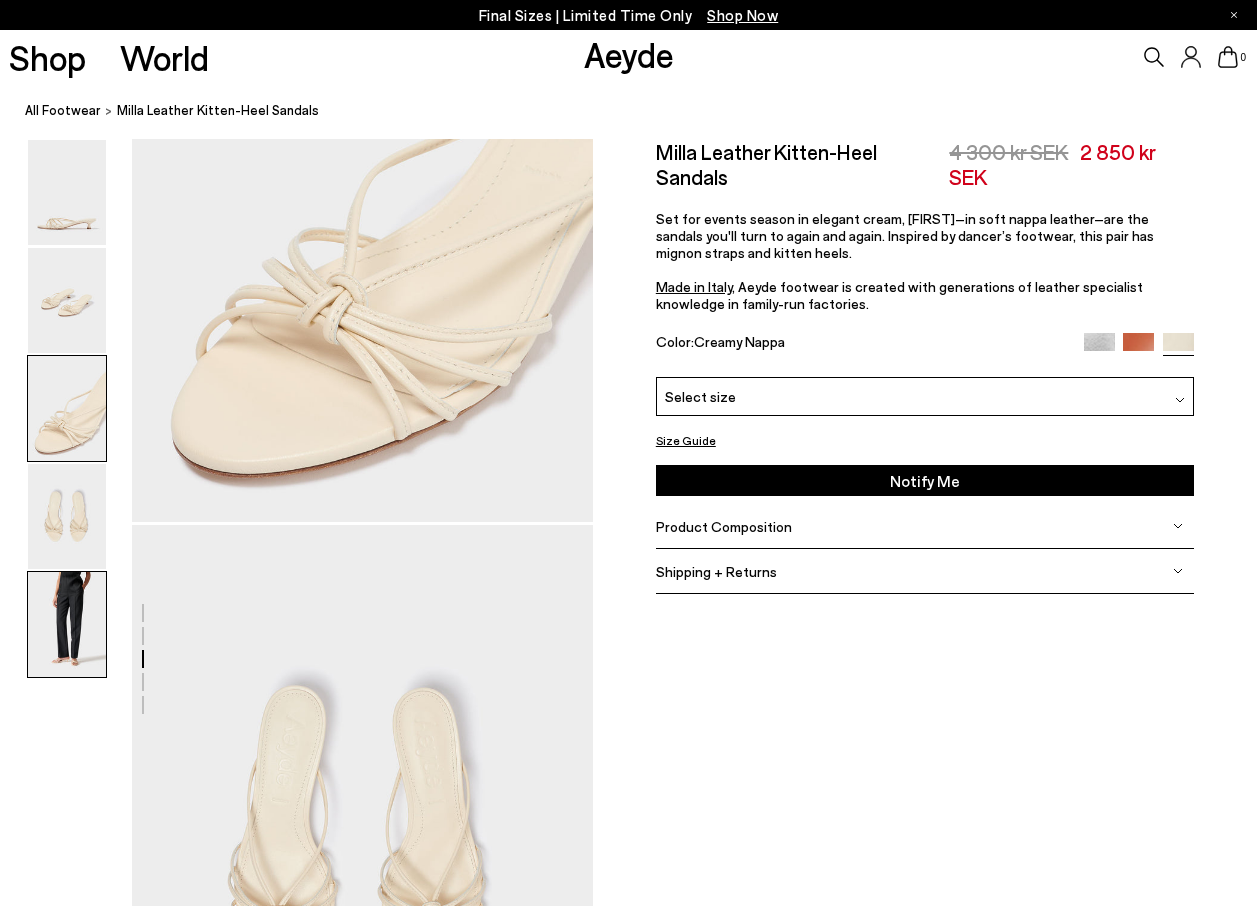 scroll, scrollTop: 1465, scrollLeft: 0, axis: vertical 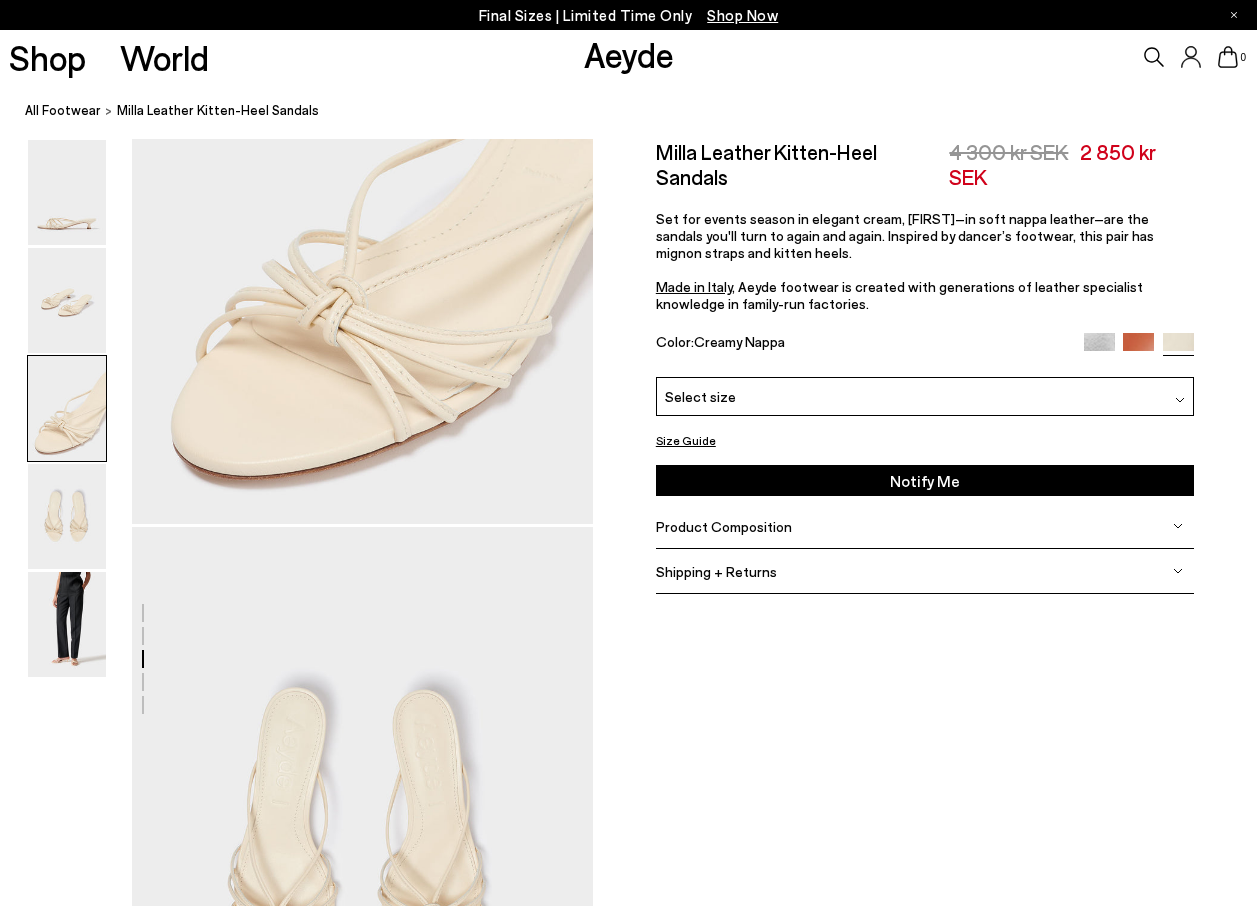 click at bounding box center [1099, 348] 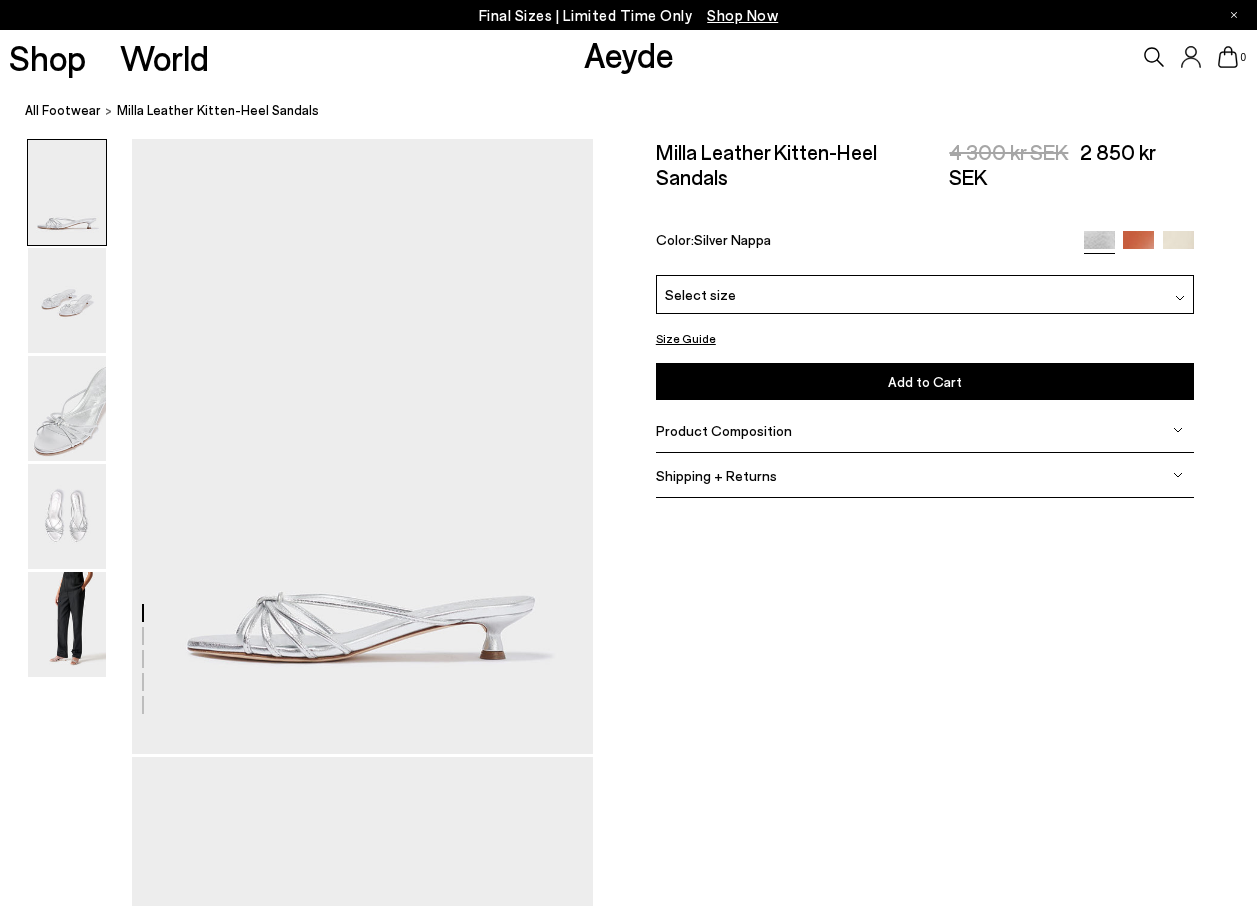 scroll, scrollTop: 0, scrollLeft: 0, axis: both 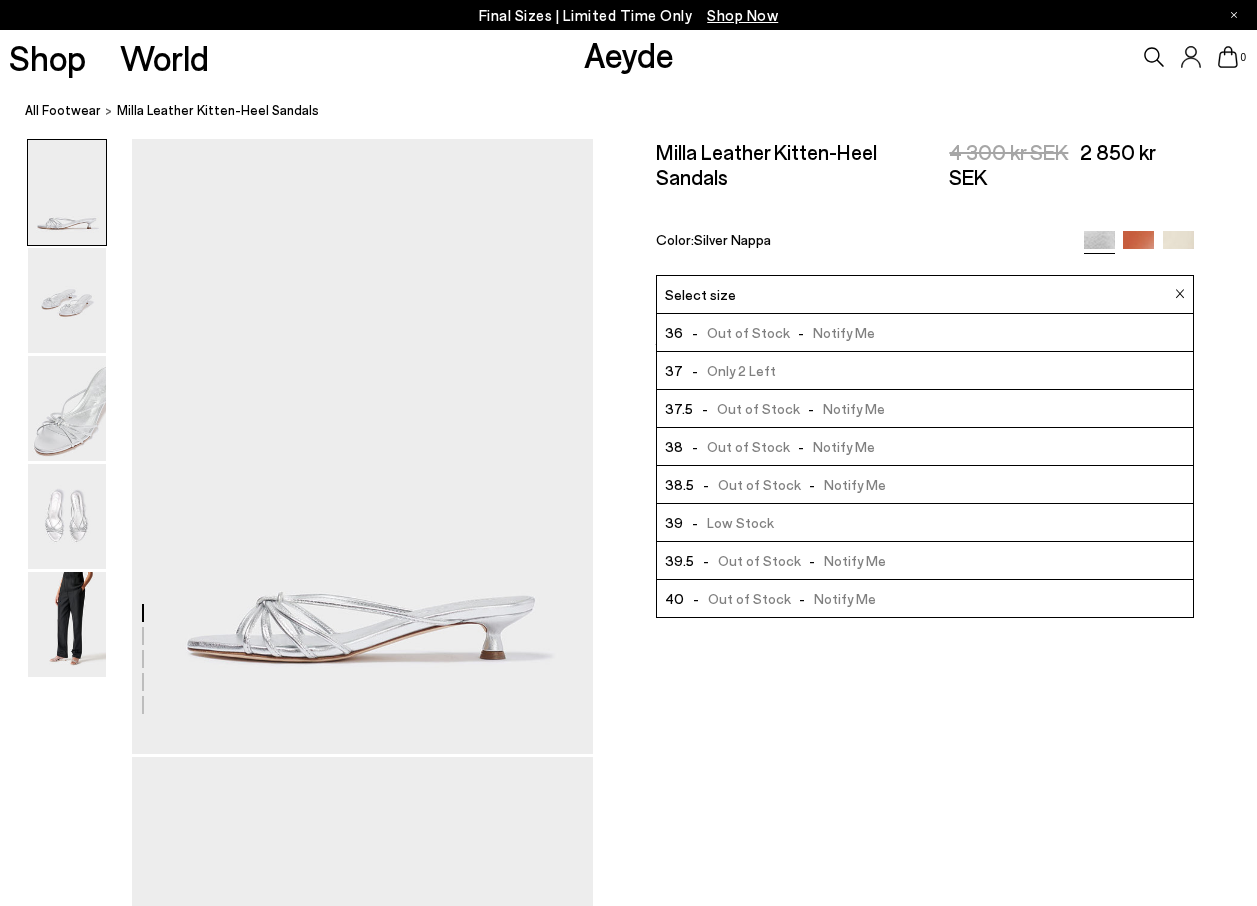click at bounding box center [1178, 246] 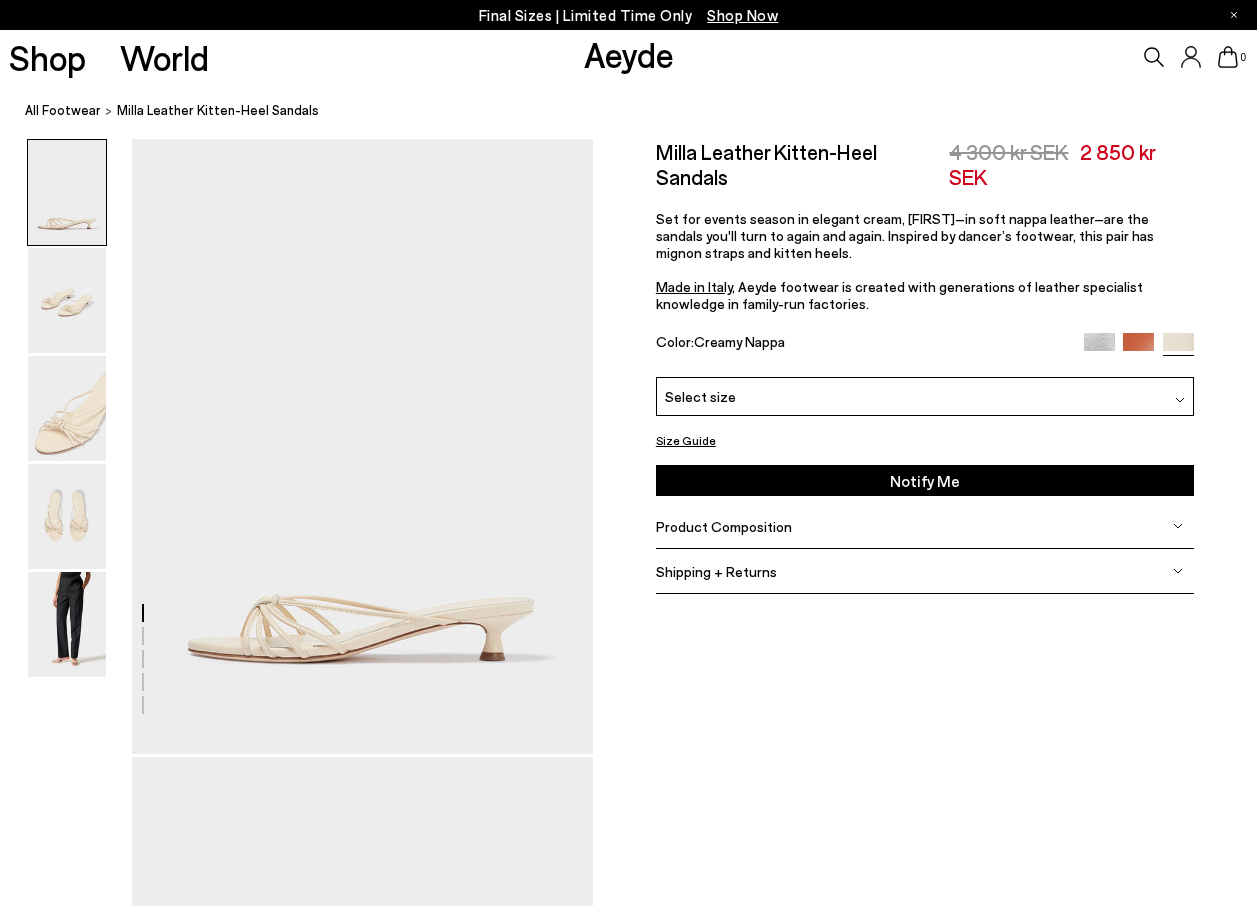 scroll, scrollTop: 0, scrollLeft: 0, axis: both 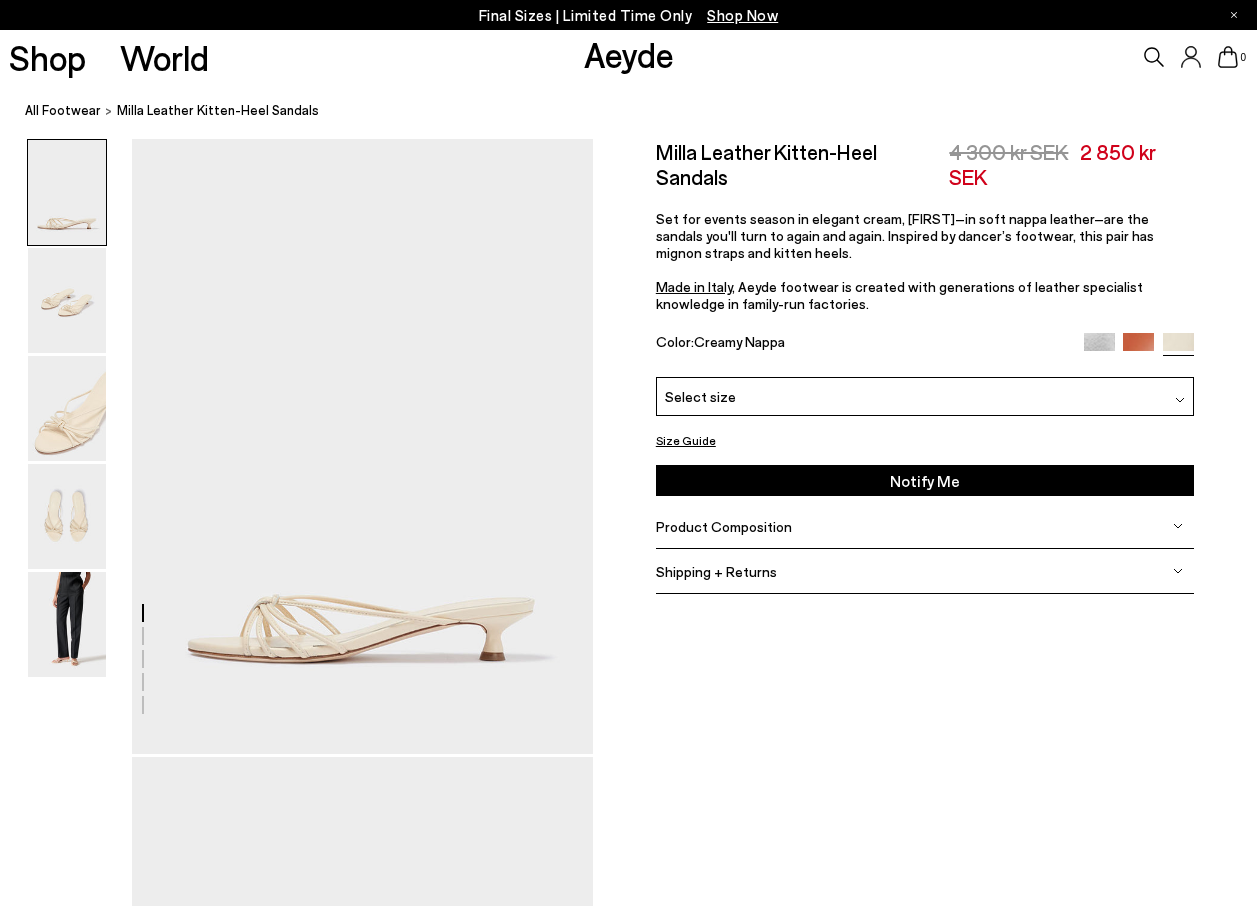 click on "Select size" at bounding box center [925, 396] 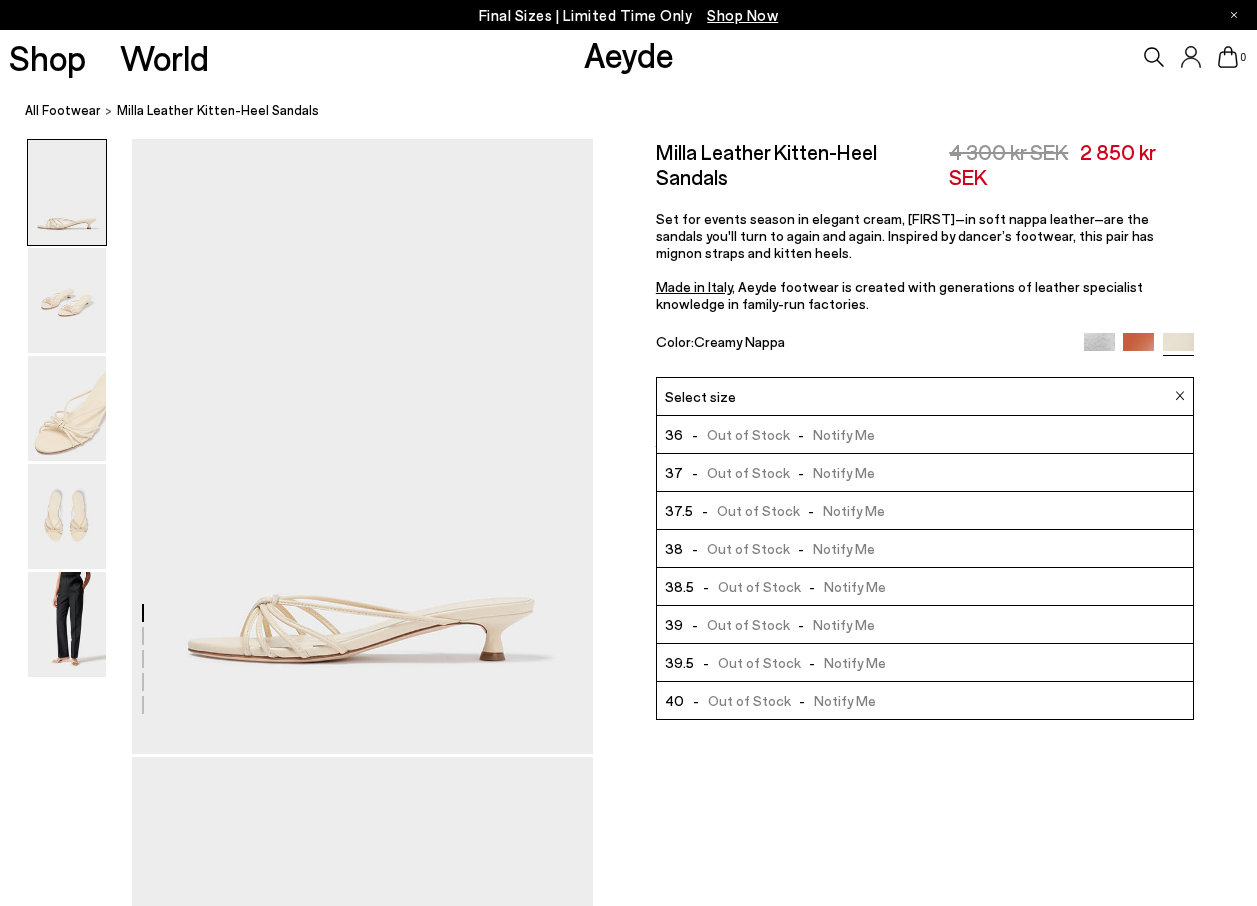 click at bounding box center (628, 1681) 